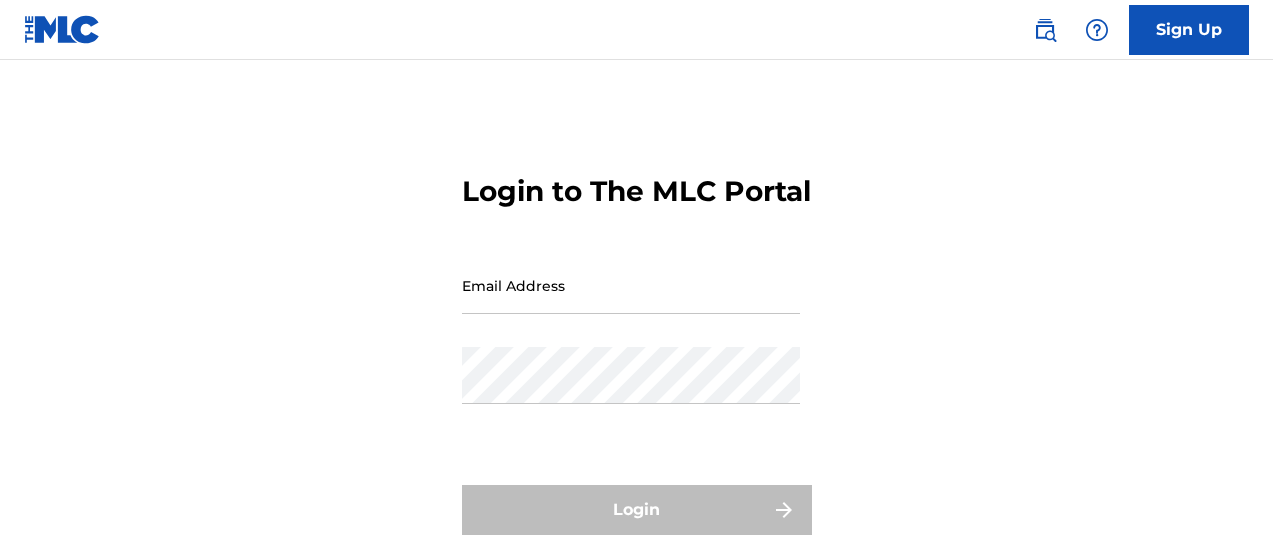 scroll, scrollTop: 0, scrollLeft: 0, axis: both 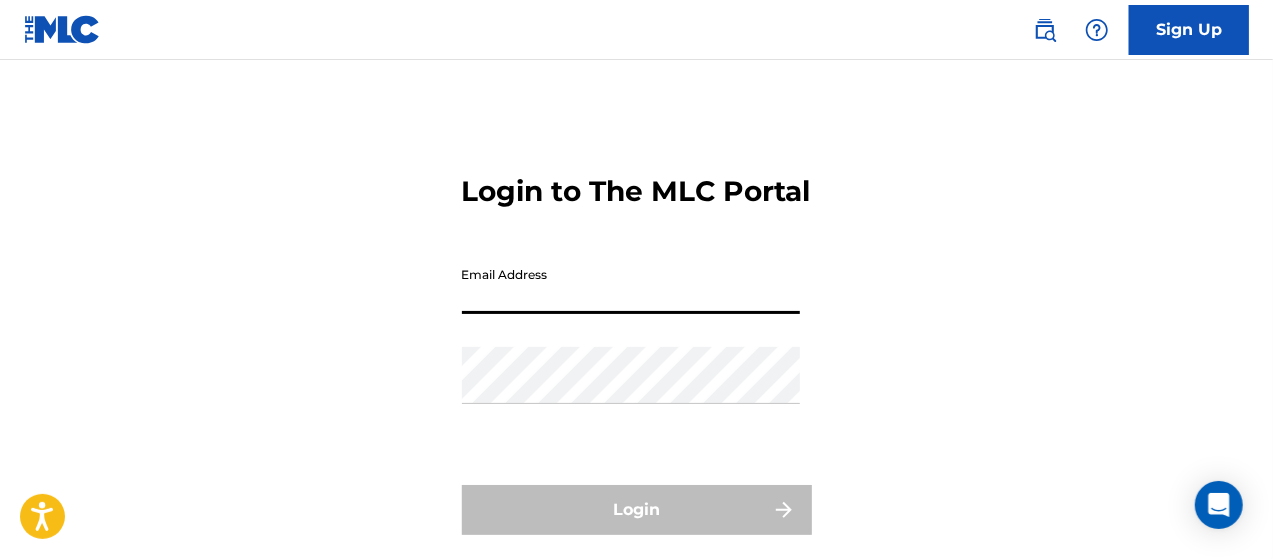 click on "Email Address" at bounding box center [631, 285] 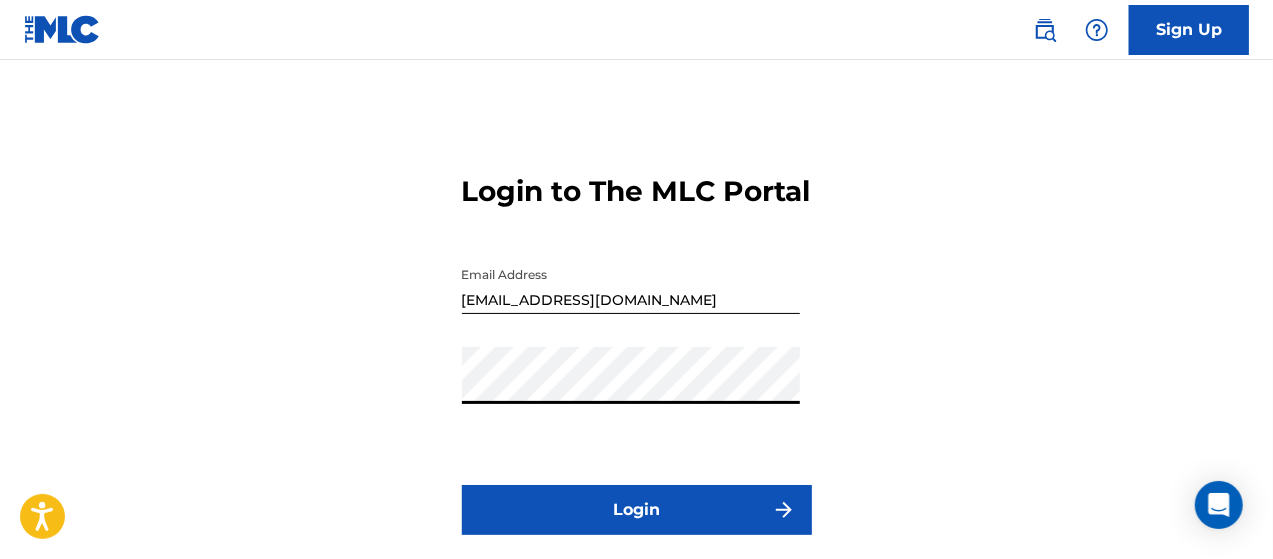 click on "Login" at bounding box center (637, 510) 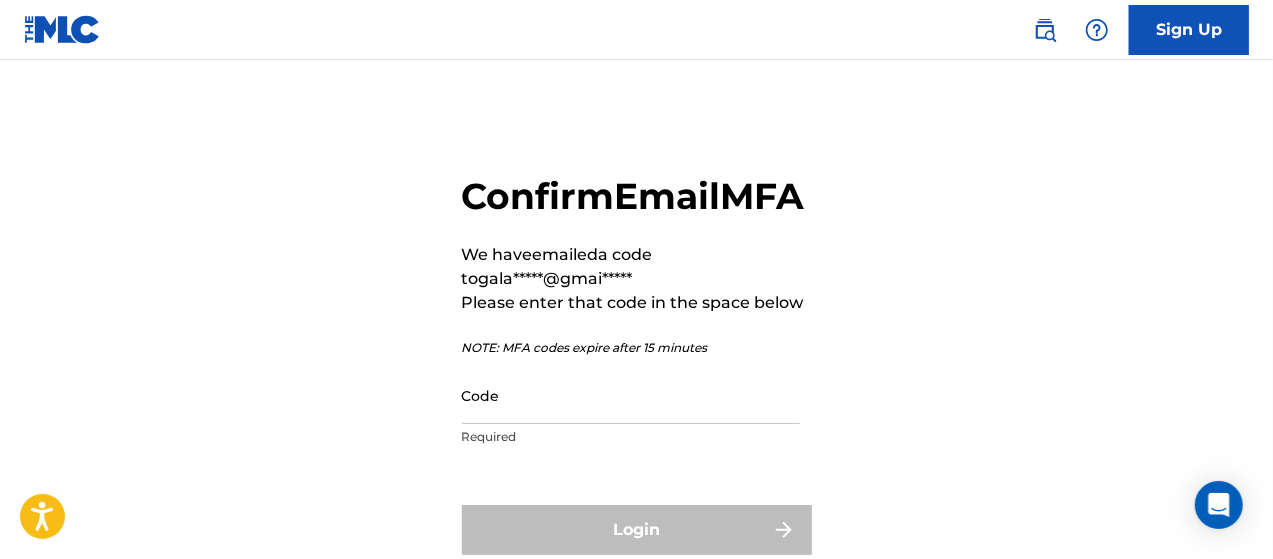 click on "Code" at bounding box center [631, 395] 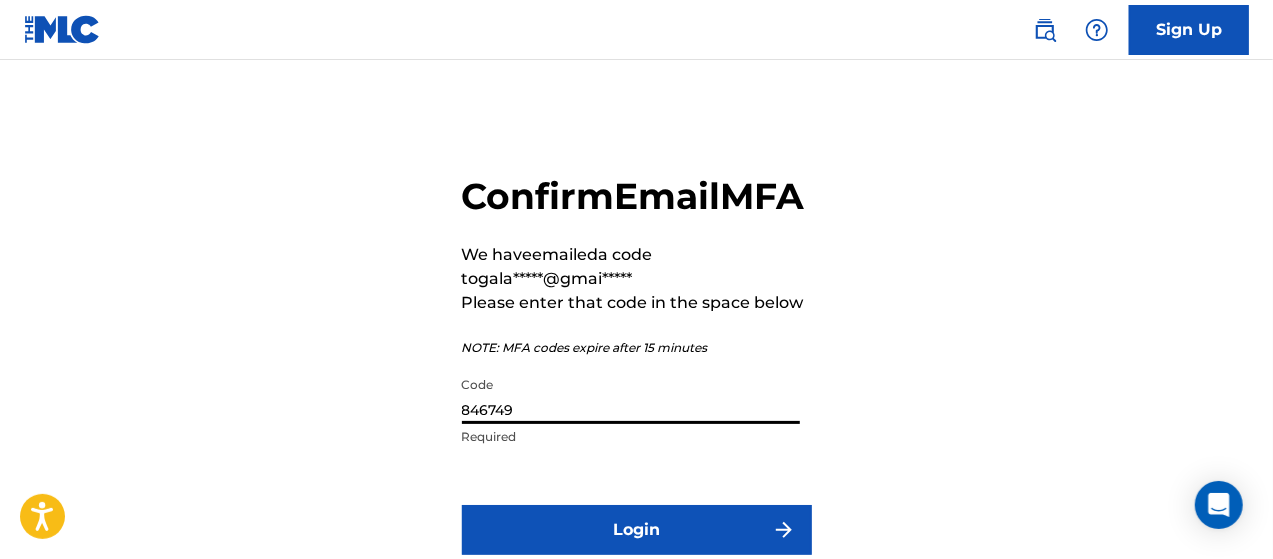 type on "846749" 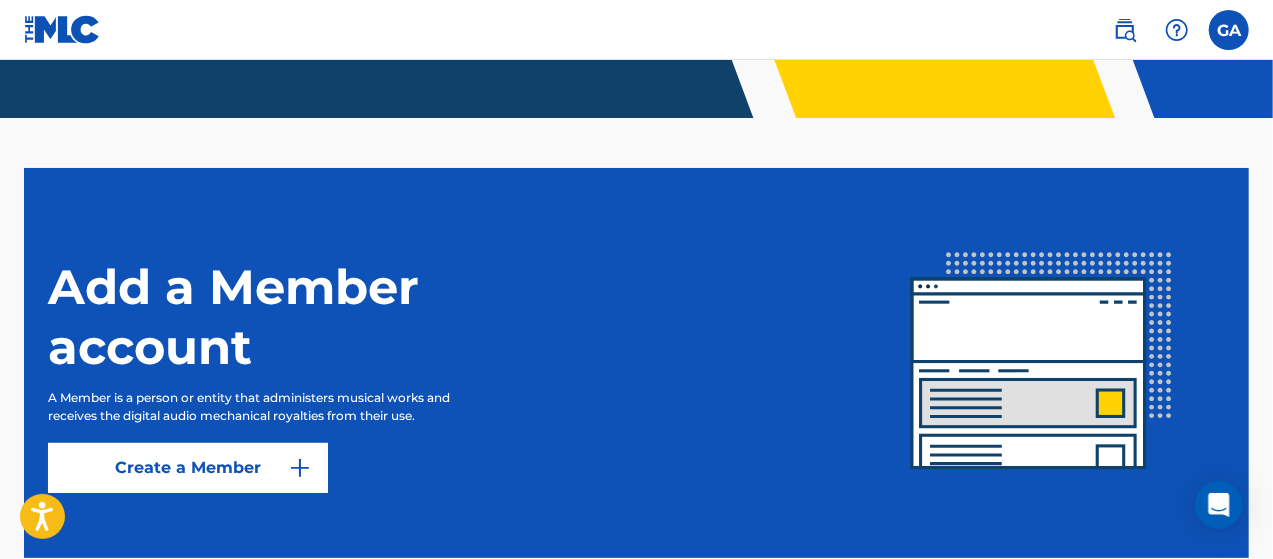scroll, scrollTop: 500, scrollLeft: 0, axis: vertical 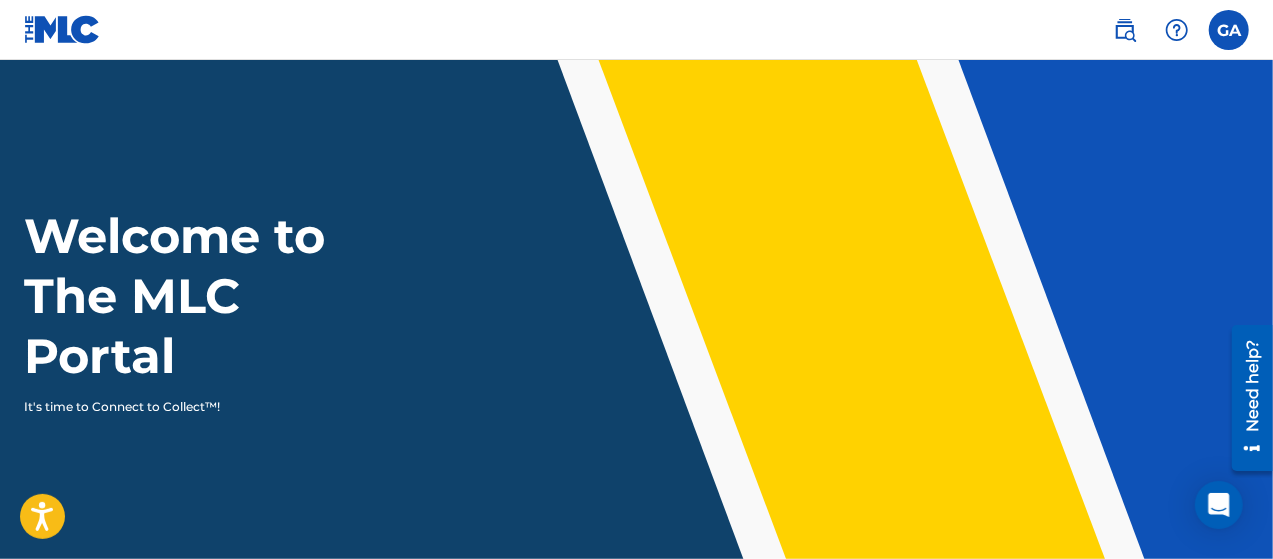 click at bounding box center [1125, 30] 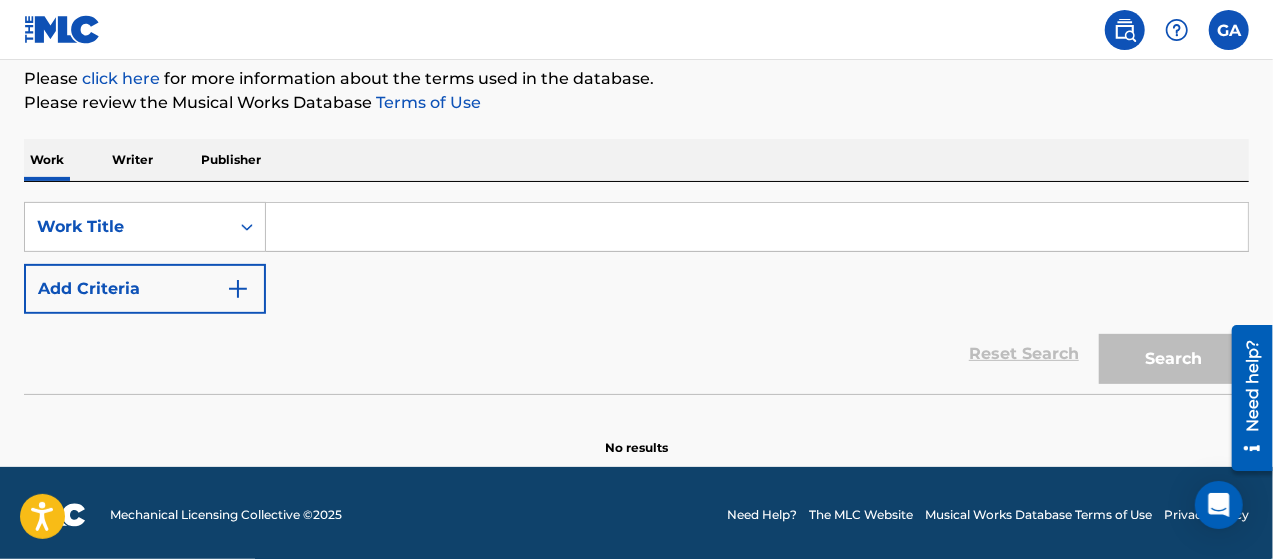scroll, scrollTop: 246, scrollLeft: 0, axis: vertical 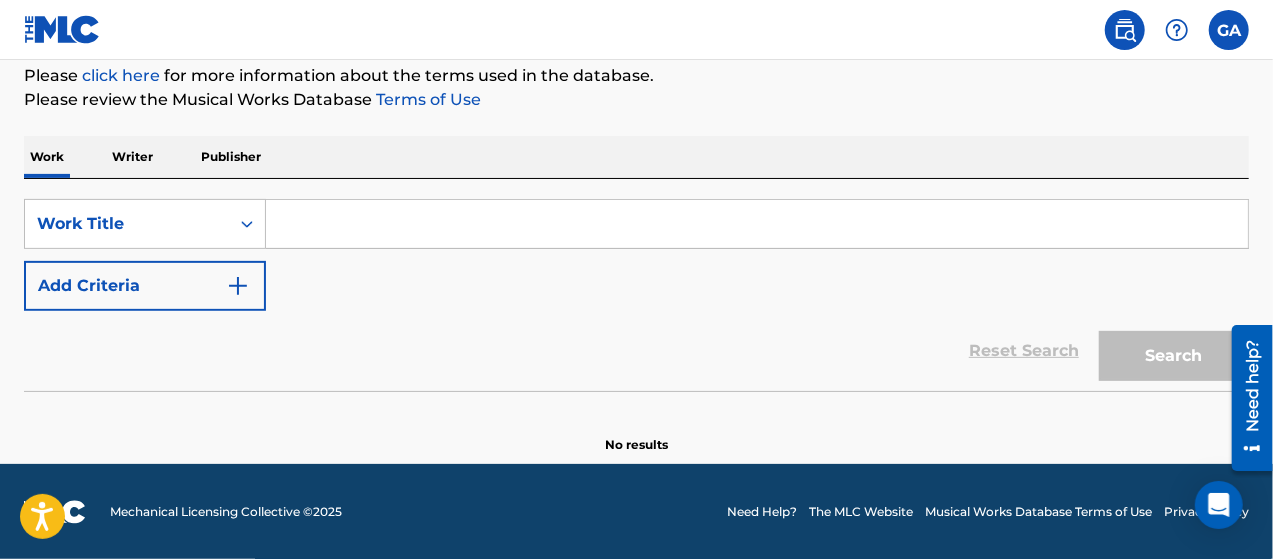 click on "Publisher" at bounding box center [231, 157] 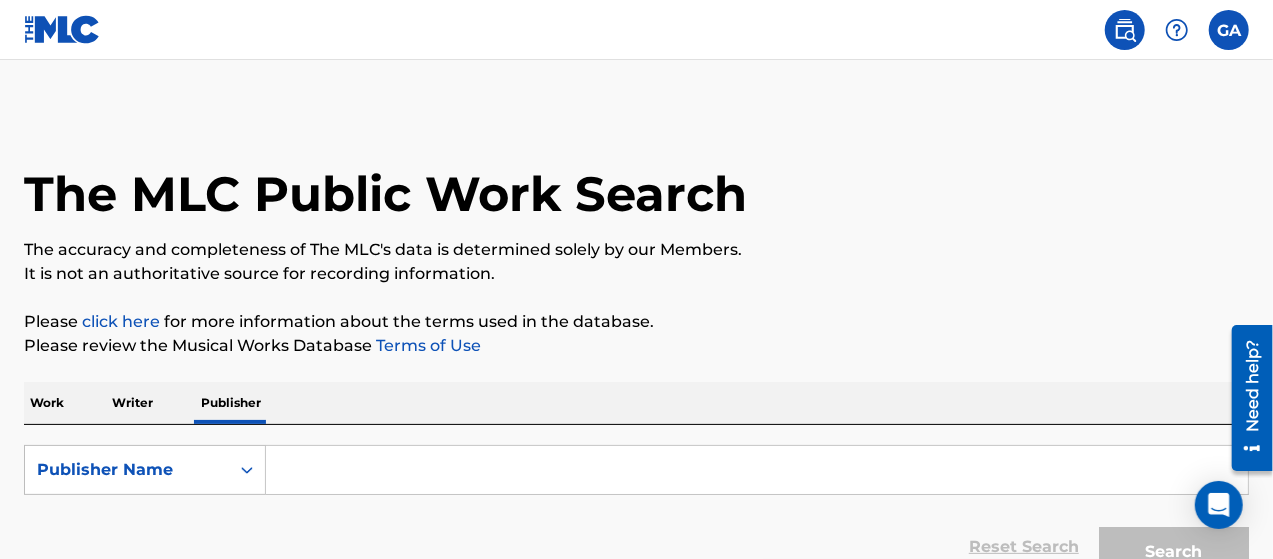 scroll, scrollTop: 133, scrollLeft: 0, axis: vertical 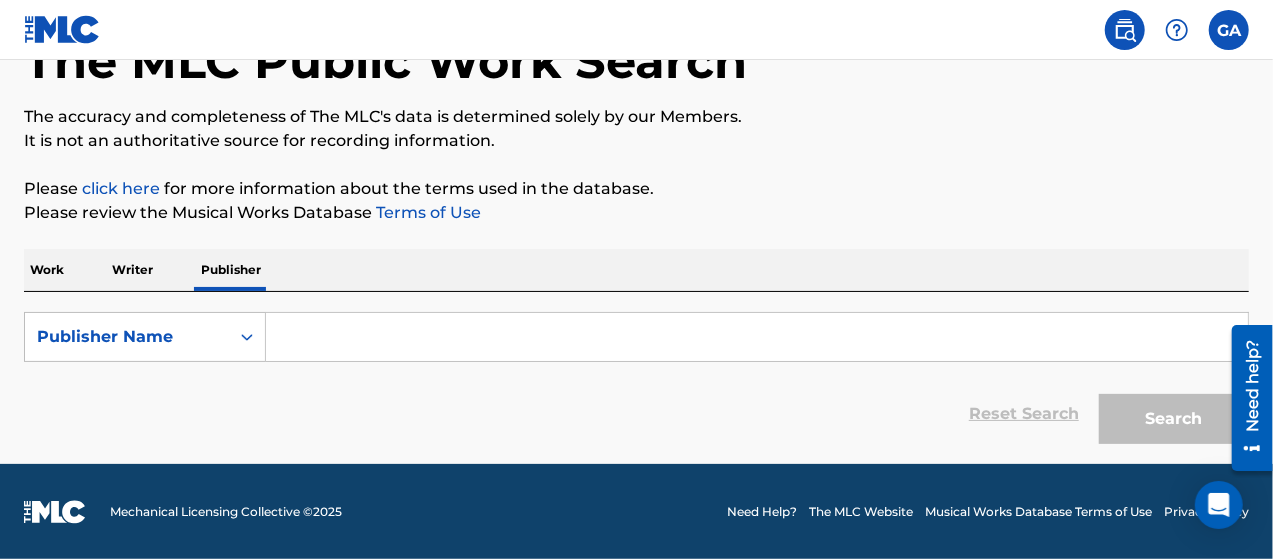 click on "Writer" at bounding box center (132, 270) 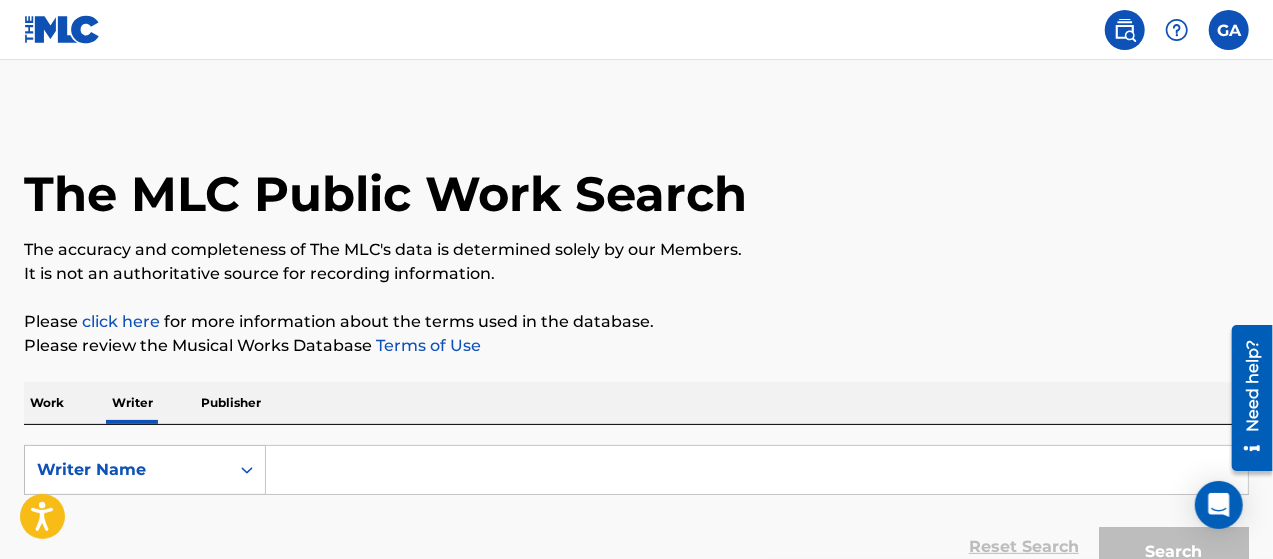 scroll, scrollTop: 133, scrollLeft: 0, axis: vertical 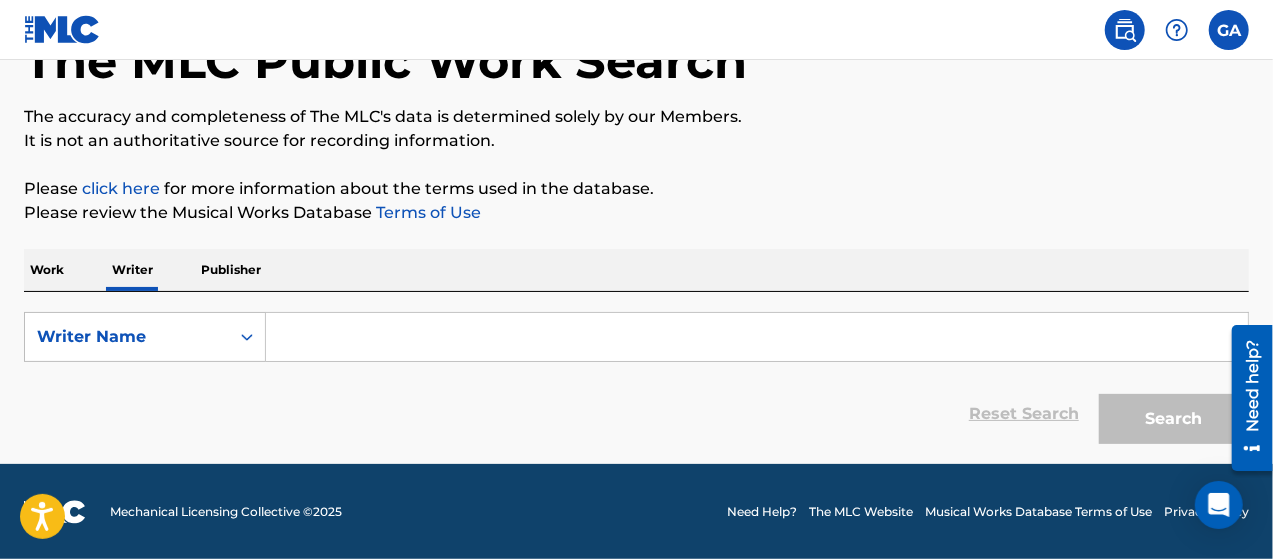 click at bounding box center (757, 337) 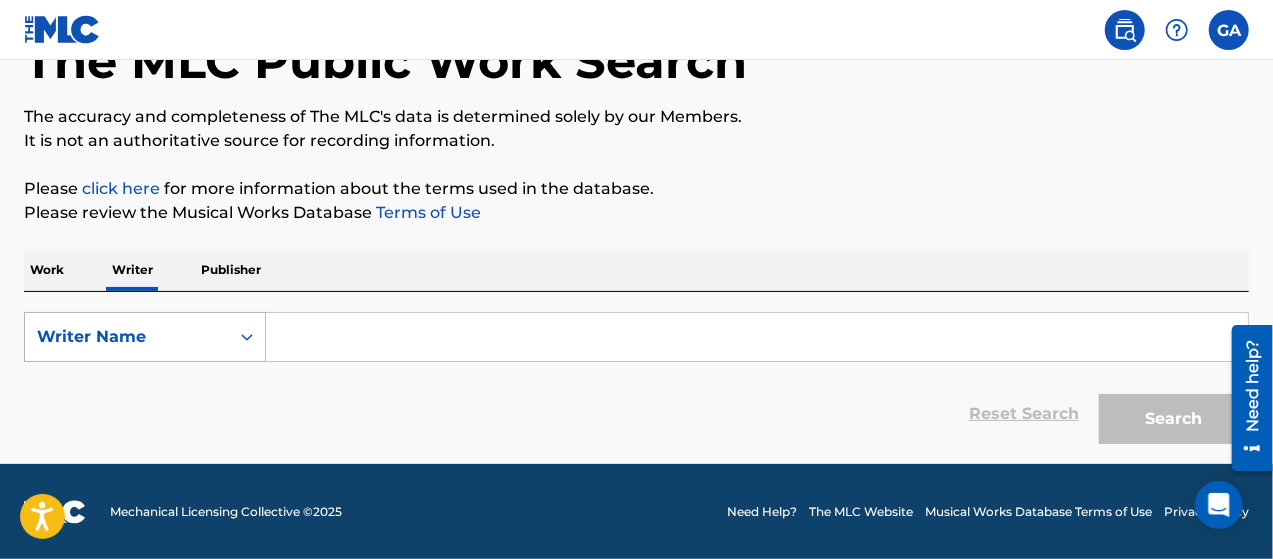 click on "Writer Name" at bounding box center [127, 337] 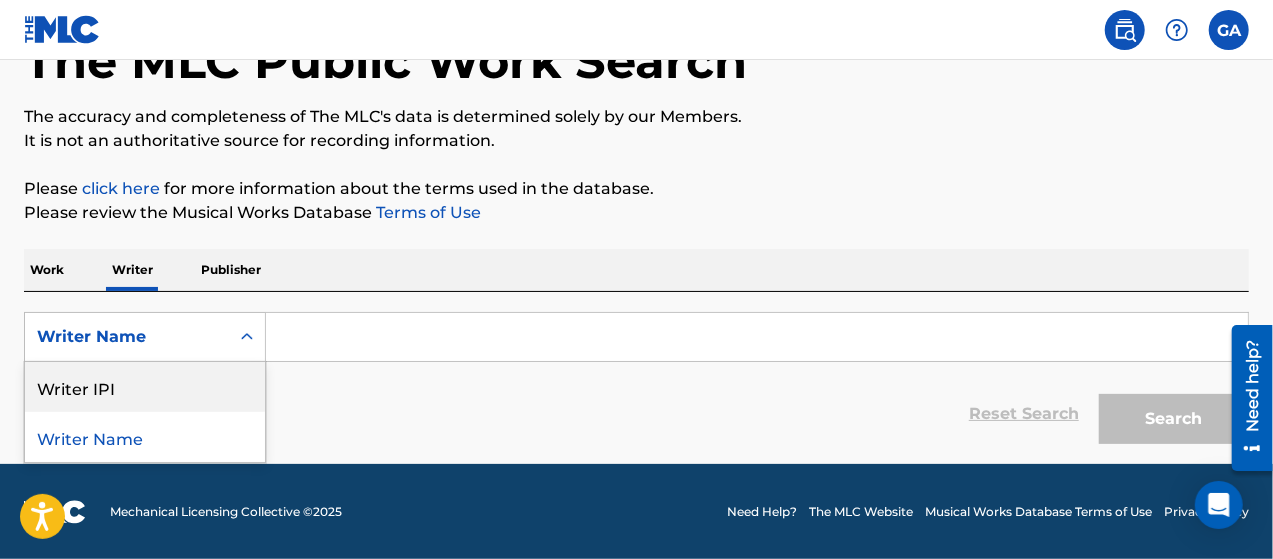 click on "Writer IPI" at bounding box center [145, 387] 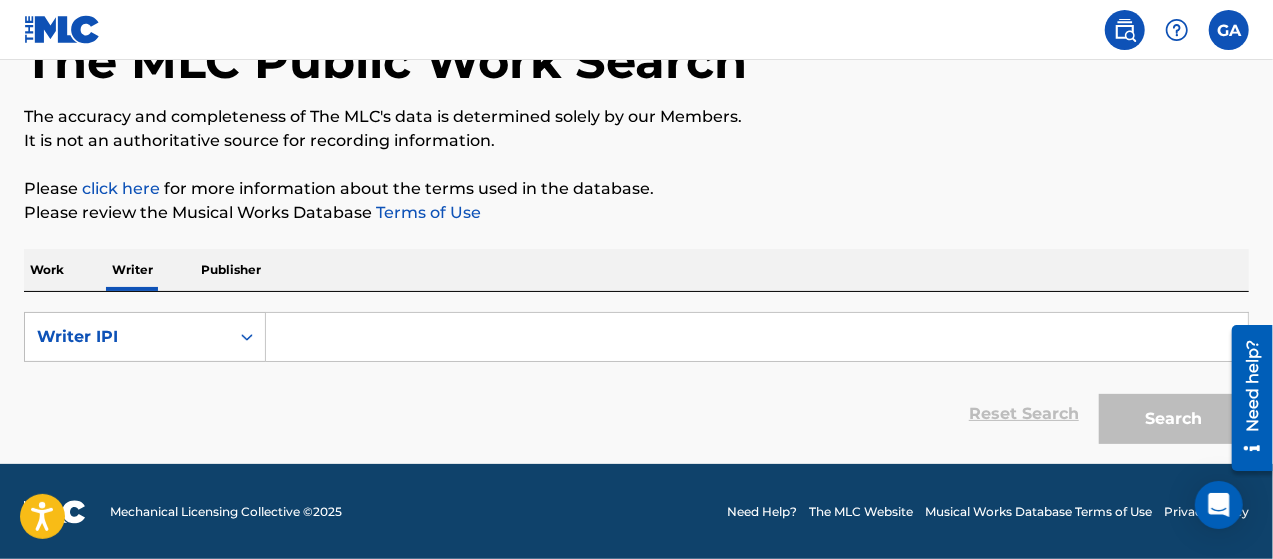 click at bounding box center (757, 337) 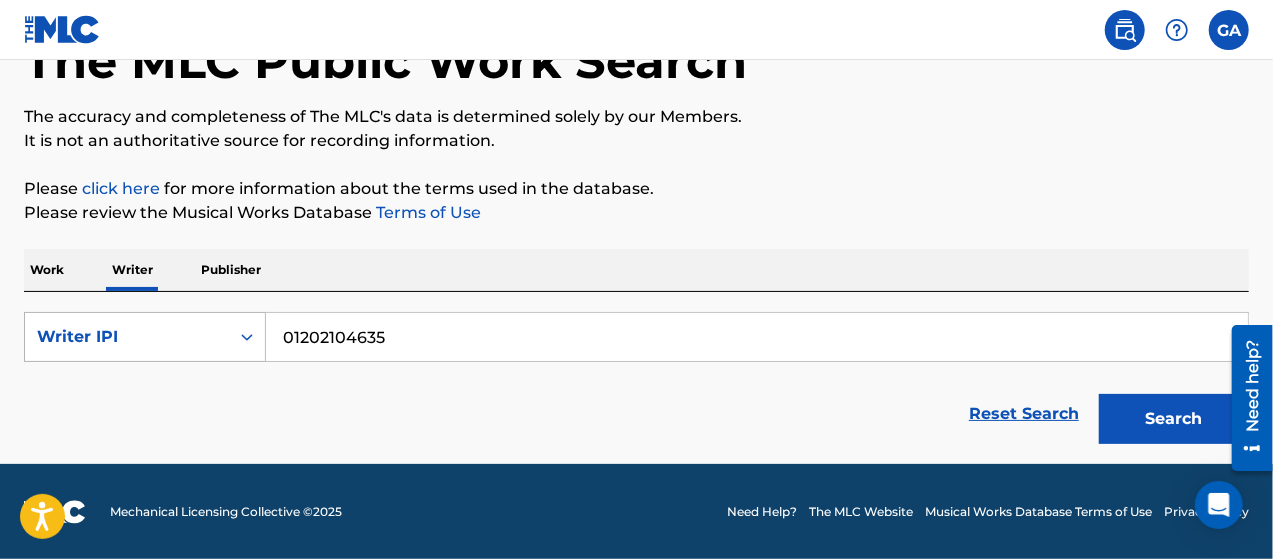 drag, startPoint x: 286, startPoint y: 331, endPoint x: 246, endPoint y: 344, distance: 42.059483 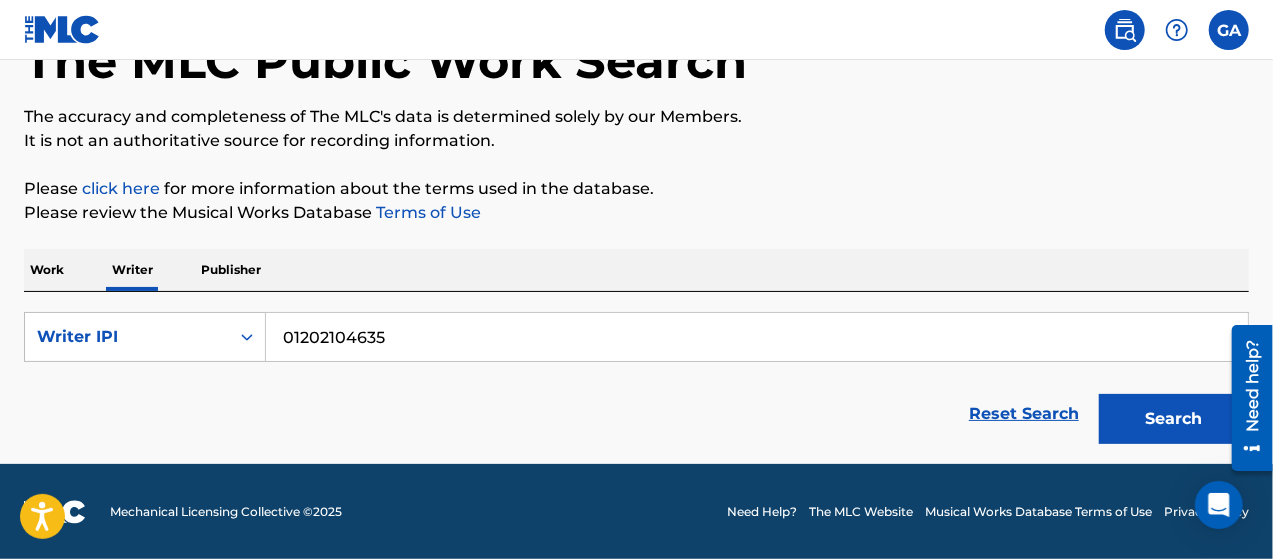 click on "Search" at bounding box center [1174, 419] 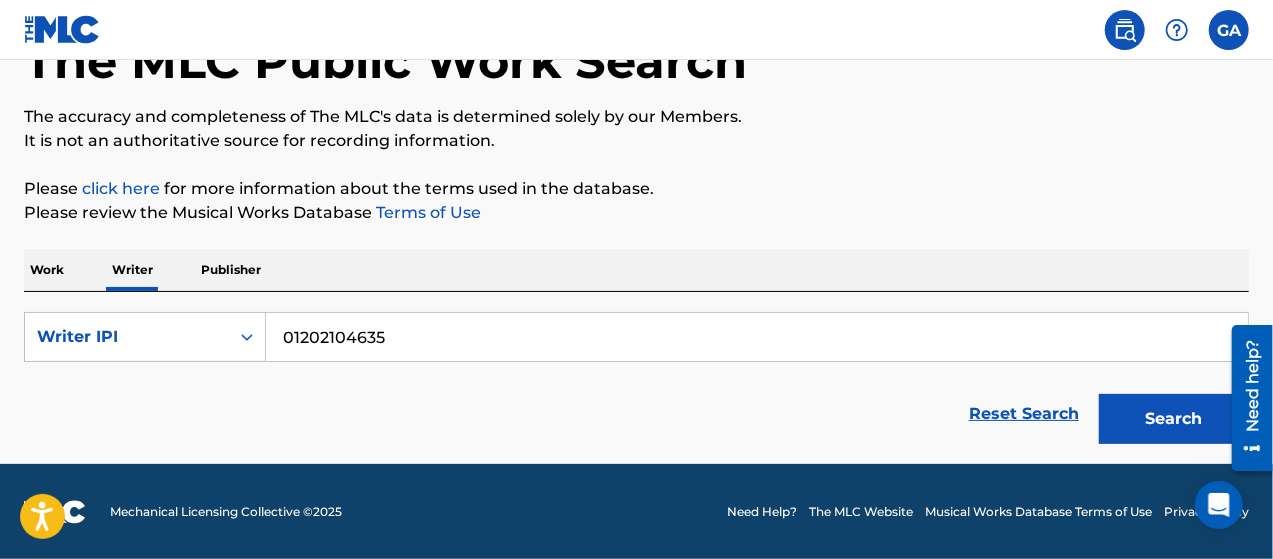 click on "Search" at bounding box center (1174, 419) 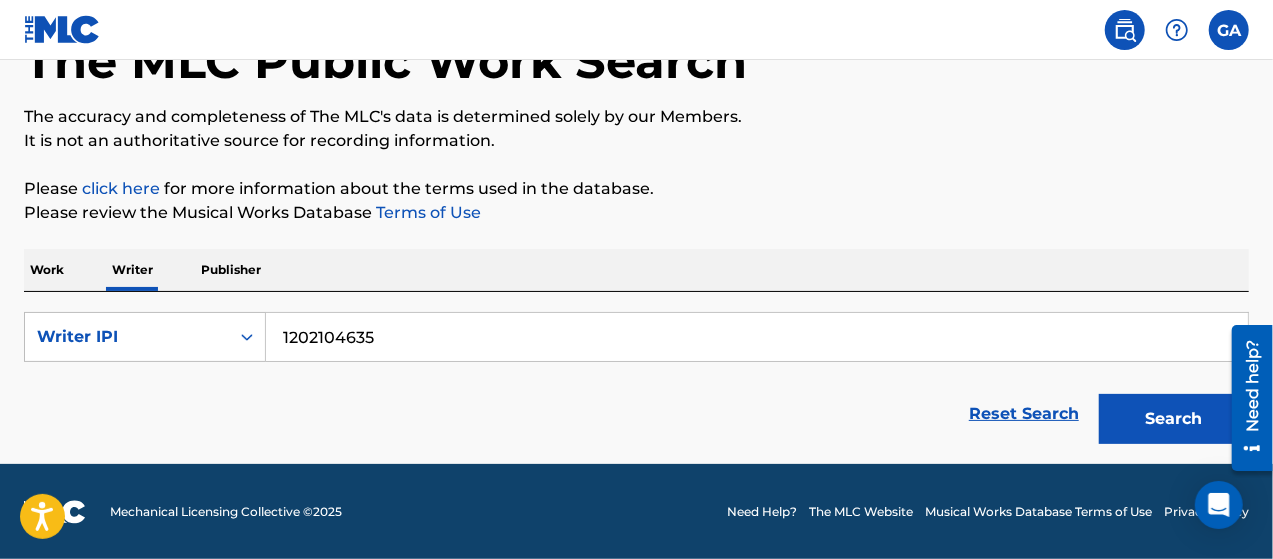 type on "1202104635" 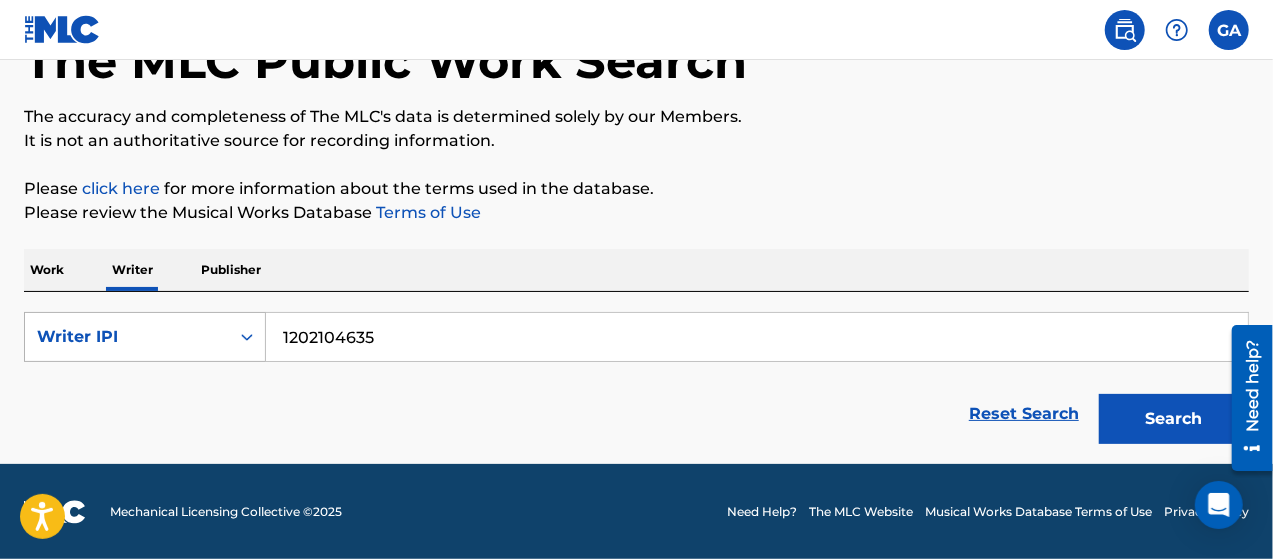 click on "Writer IPI" at bounding box center (127, 337) 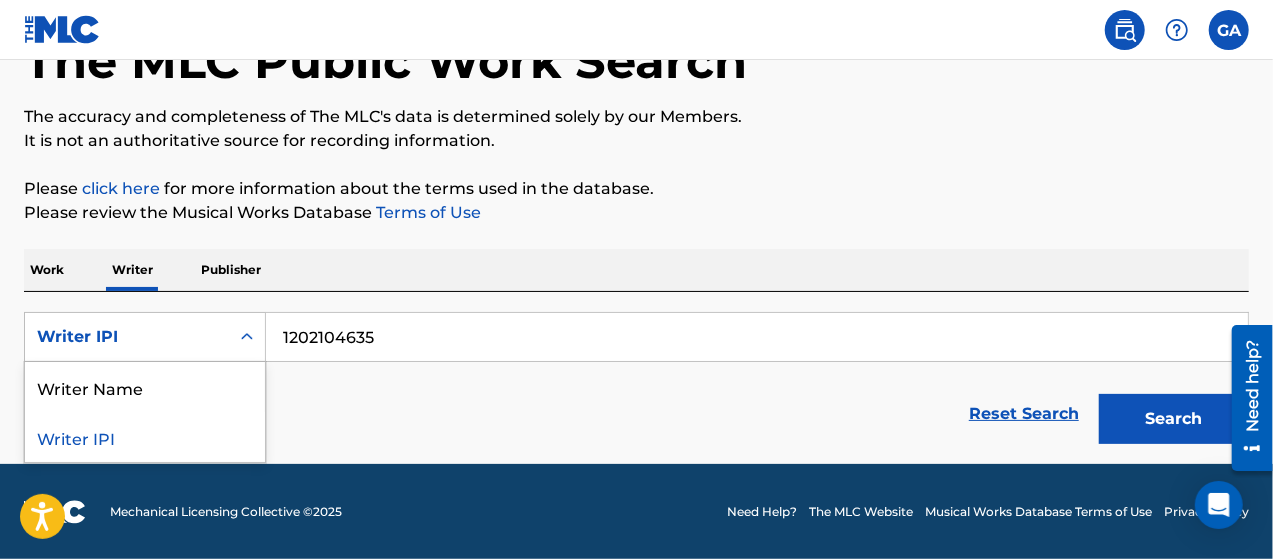 click on "Work Writer Publisher" at bounding box center [636, 270] 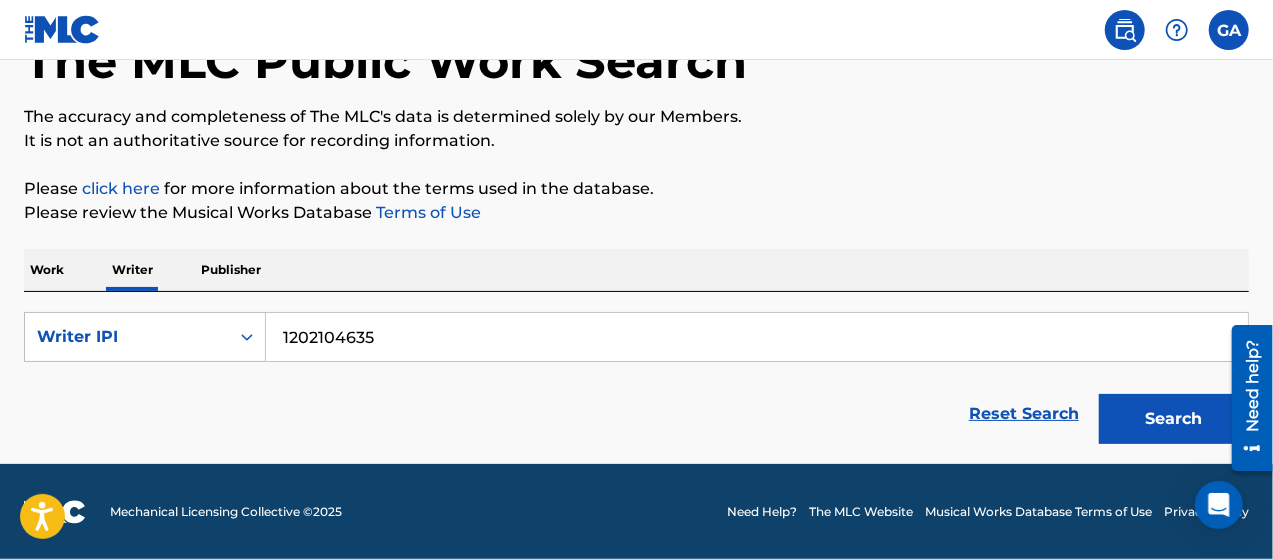 click on "Work Writer Publisher" at bounding box center [636, 270] 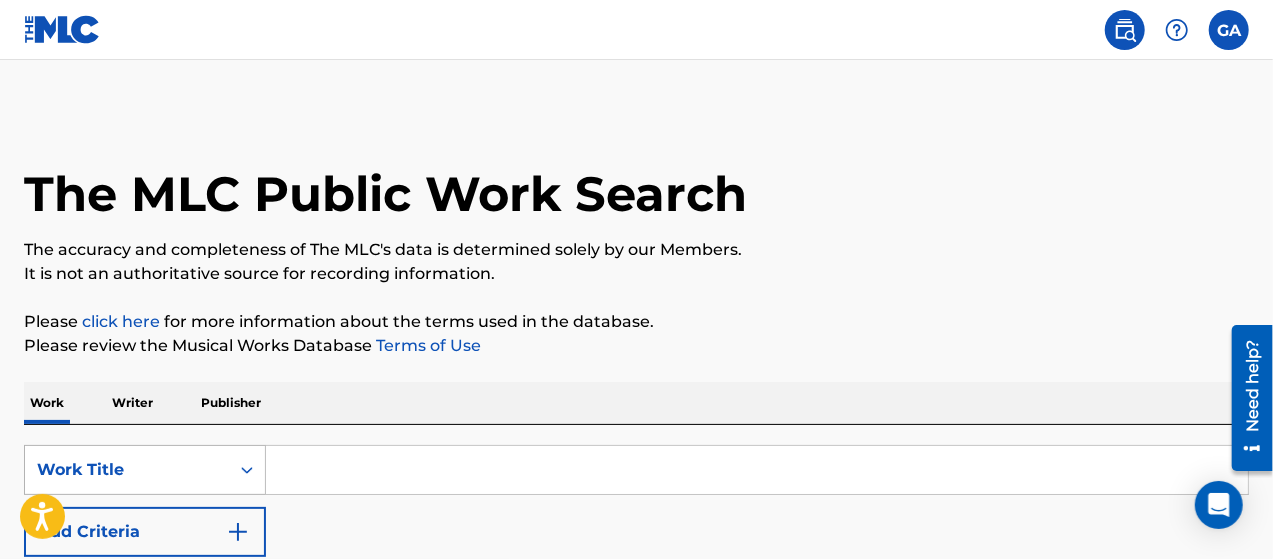 click on "Work Title" at bounding box center [127, 470] 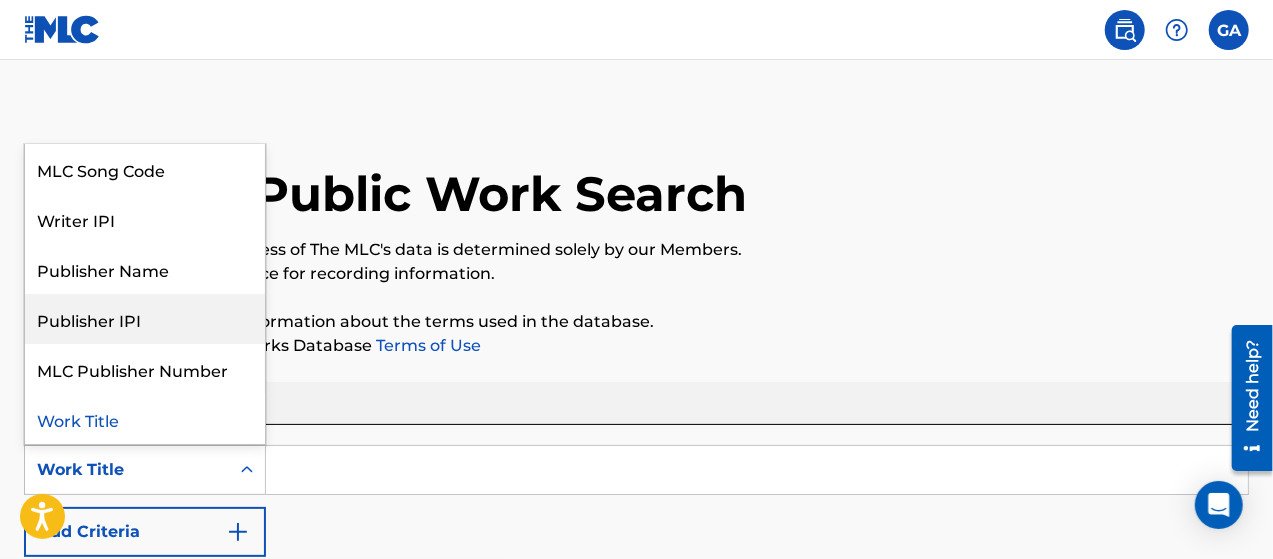 scroll, scrollTop: 0, scrollLeft: 0, axis: both 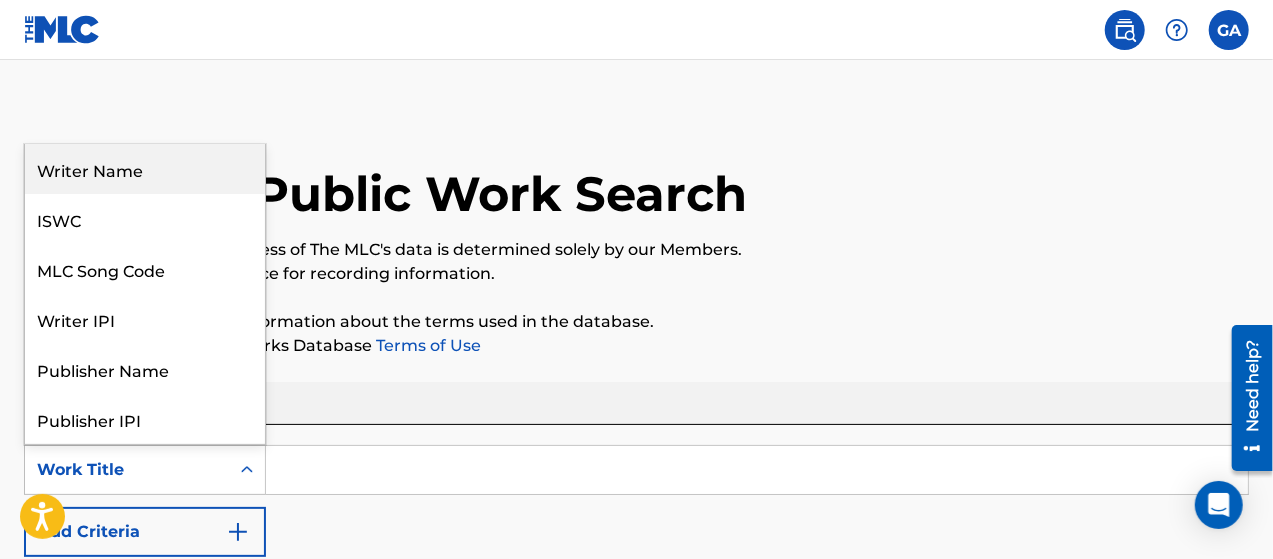 click on "Writer Name" at bounding box center [145, 169] 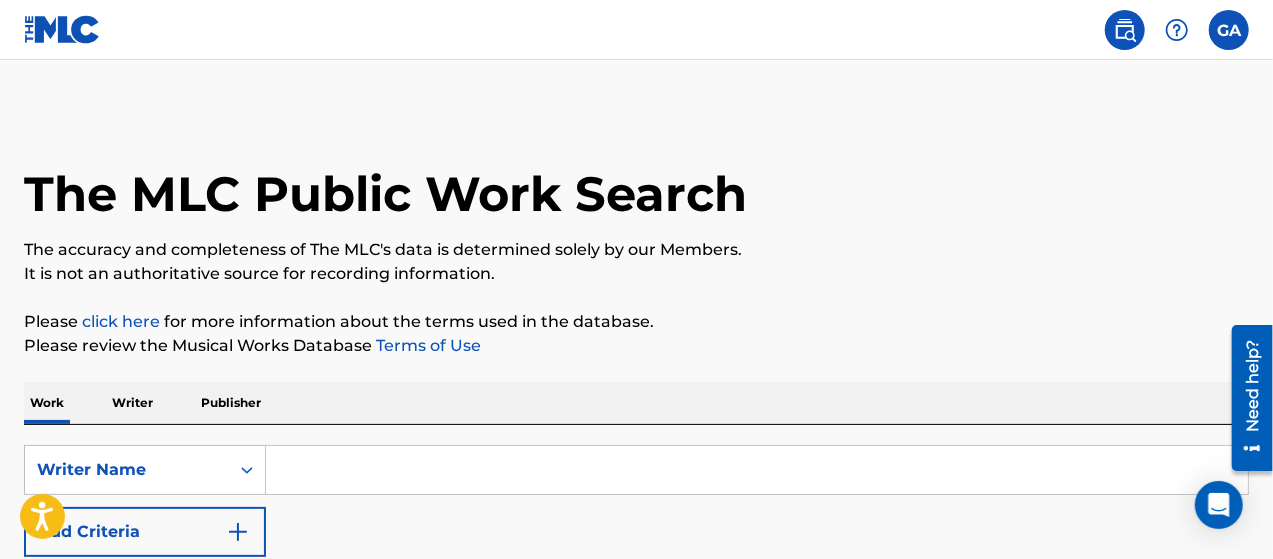 click at bounding box center (757, 470) 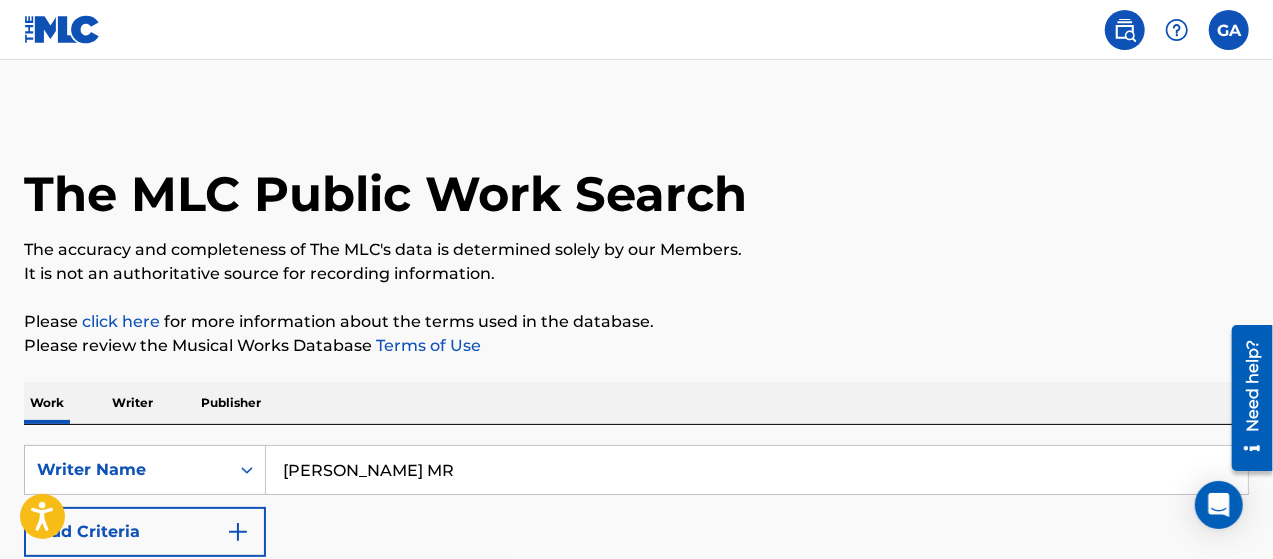 click on "[PERSON_NAME] MR" at bounding box center (757, 470) 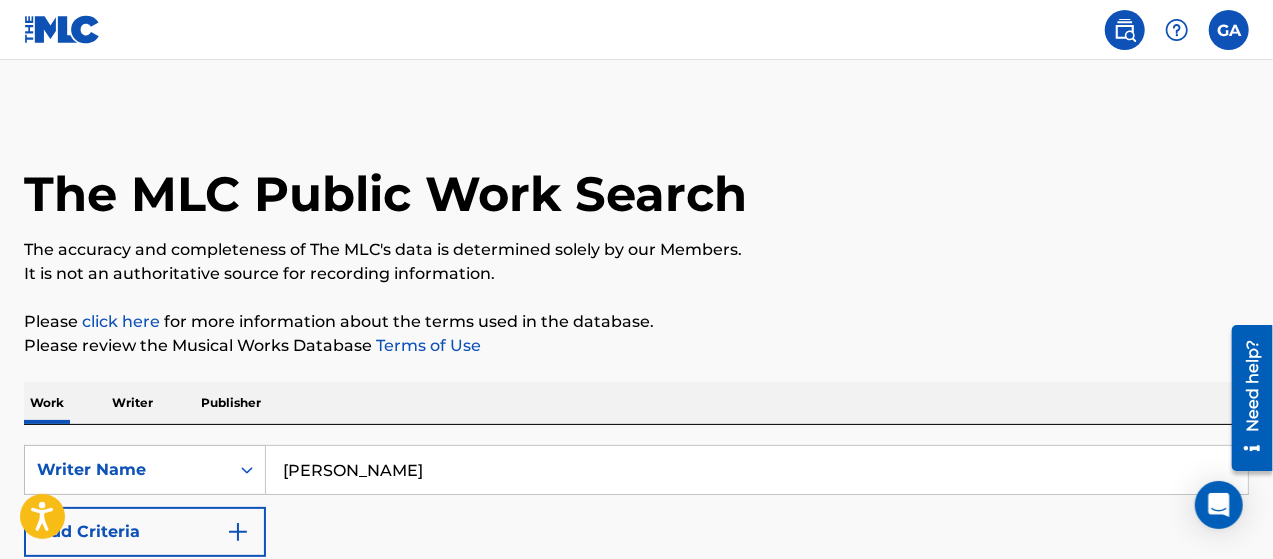 scroll, scrollTop: 100, scrollLeft: 0, axis: vertical 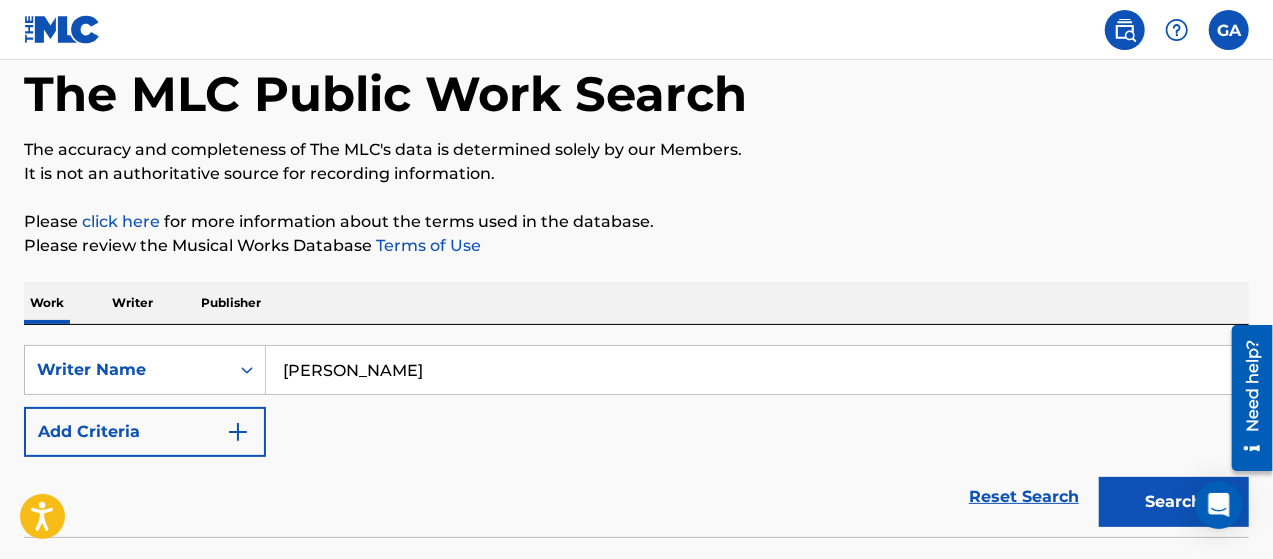 type on "[PERSON_NAME]" 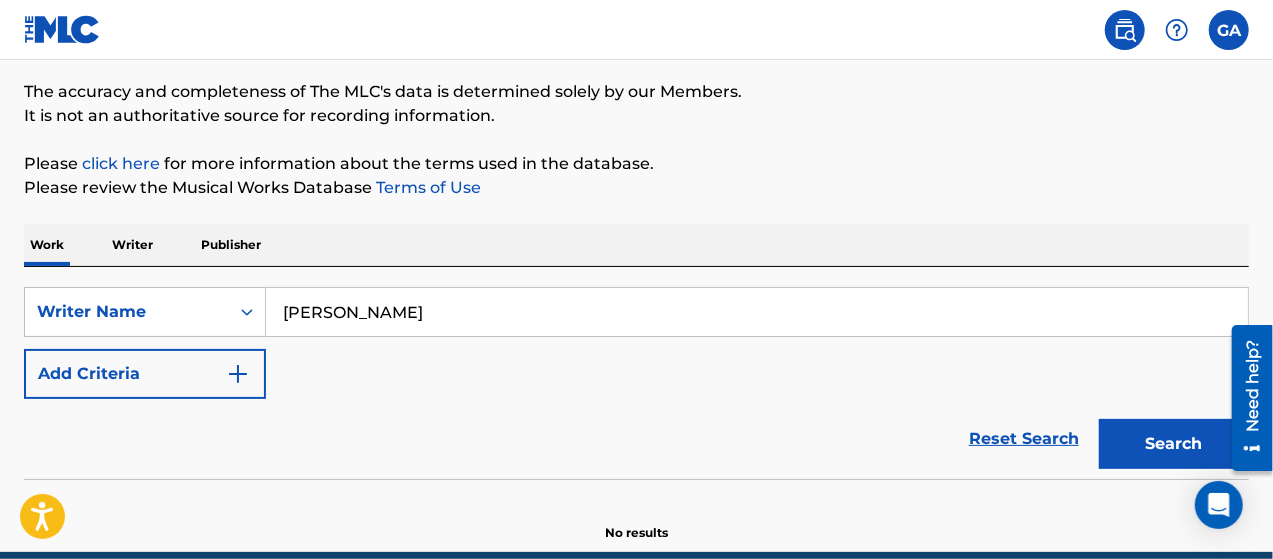 scroll, scrollTop: 246, scrollLeft: 0, axis: vertical 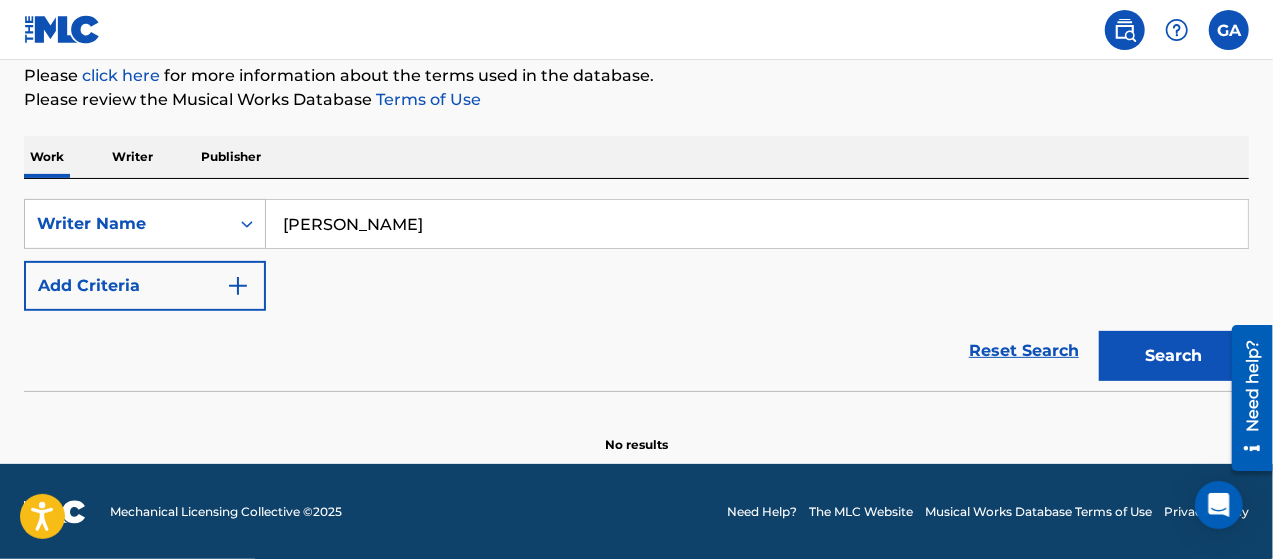 click on "Search" at bounding box center [1174, 356] 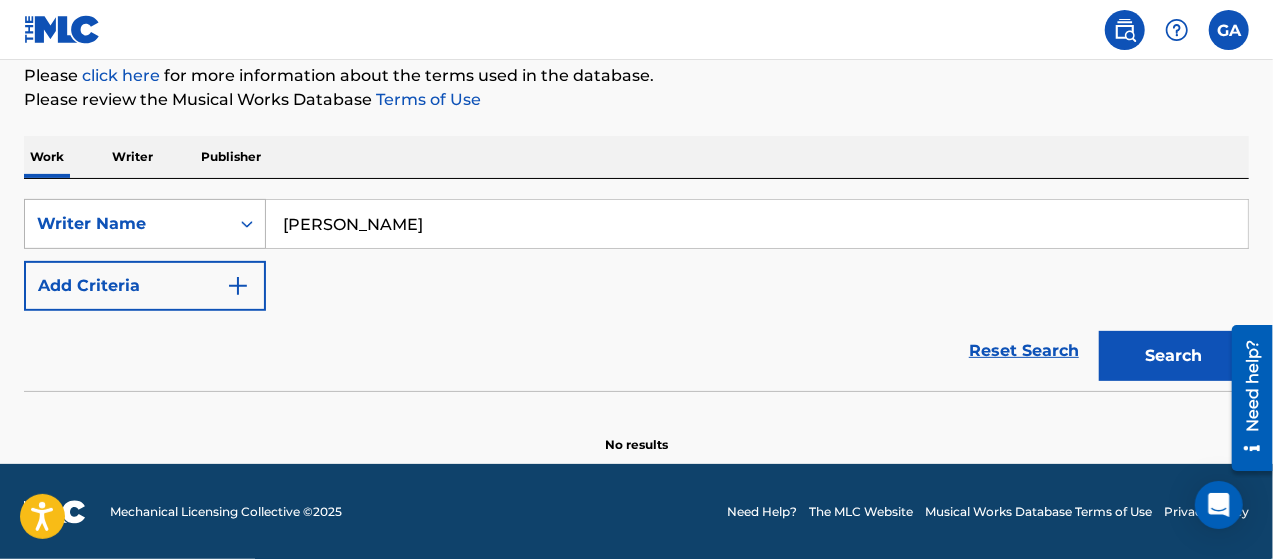 click on "Writer Name" at bounding box center [127, 224] 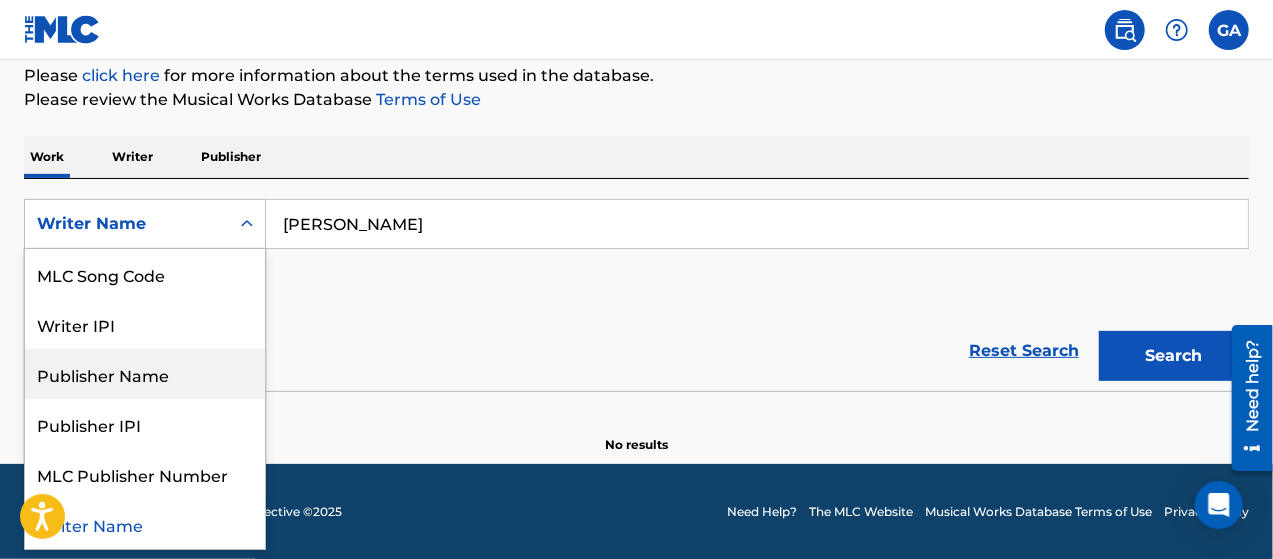 scroll, scrollTop: 0, scrollLeft: 0, axis: both 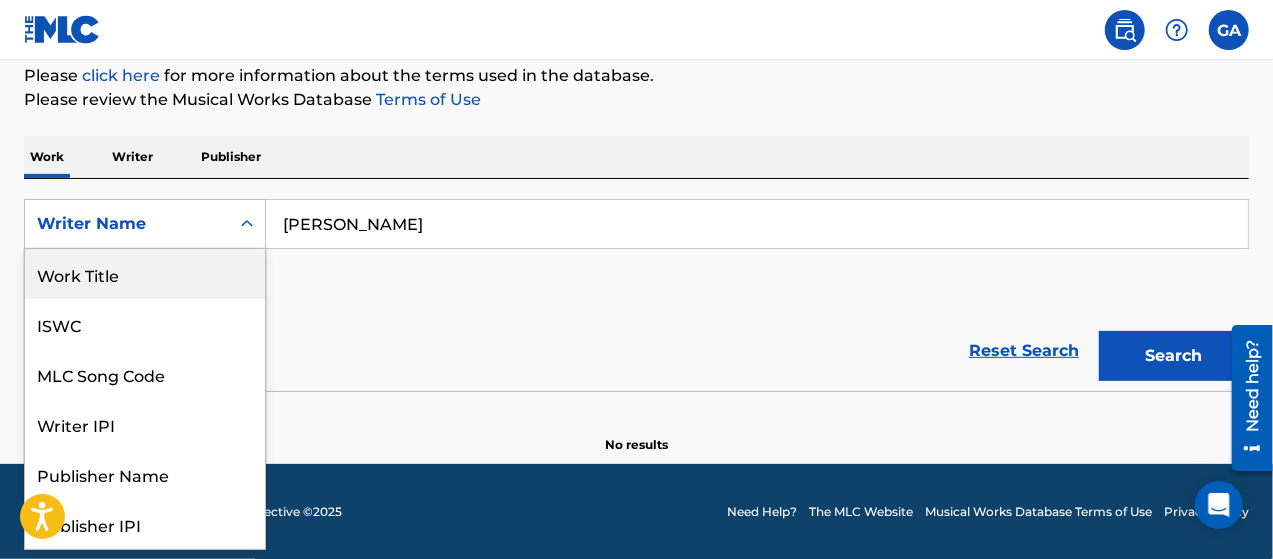 click on "Writer" at bounding box center [132, 157] 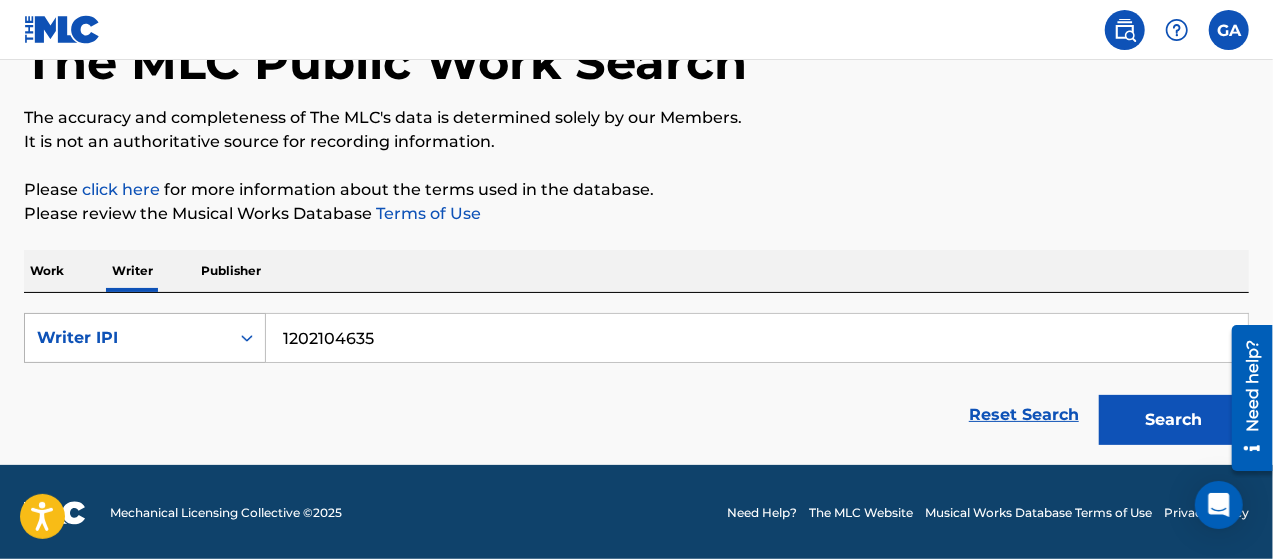 scroll, scrollTop: 133, scrollLeft: 0, axis: vertical 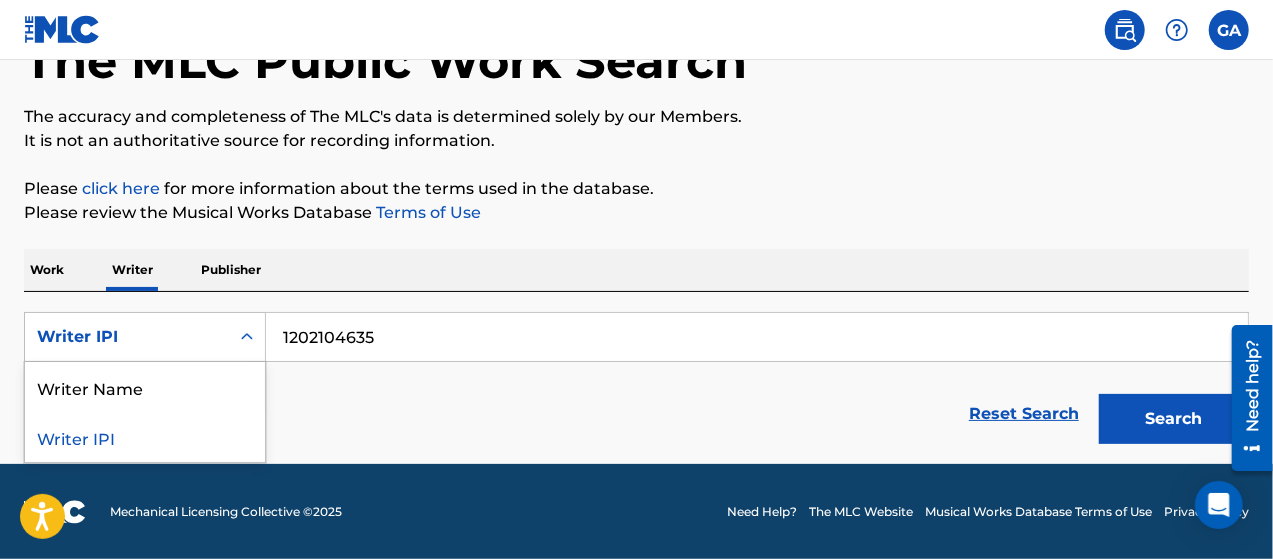 click on "Writer IPI" at bounding box center [127, 337] 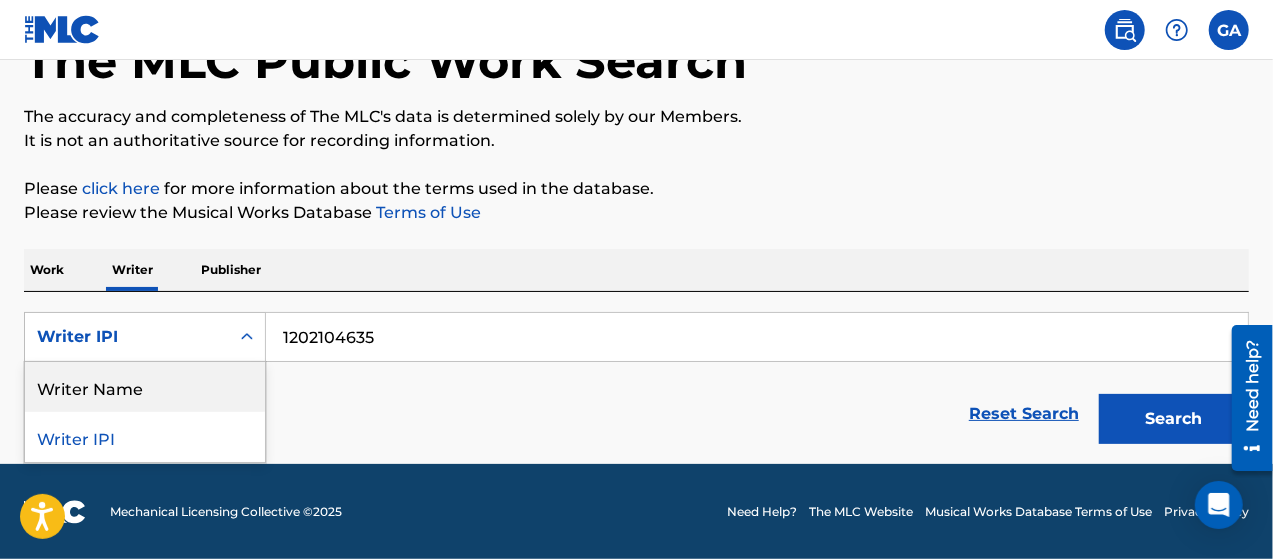 click on "Writer Name" at bounding box center (145, 387) 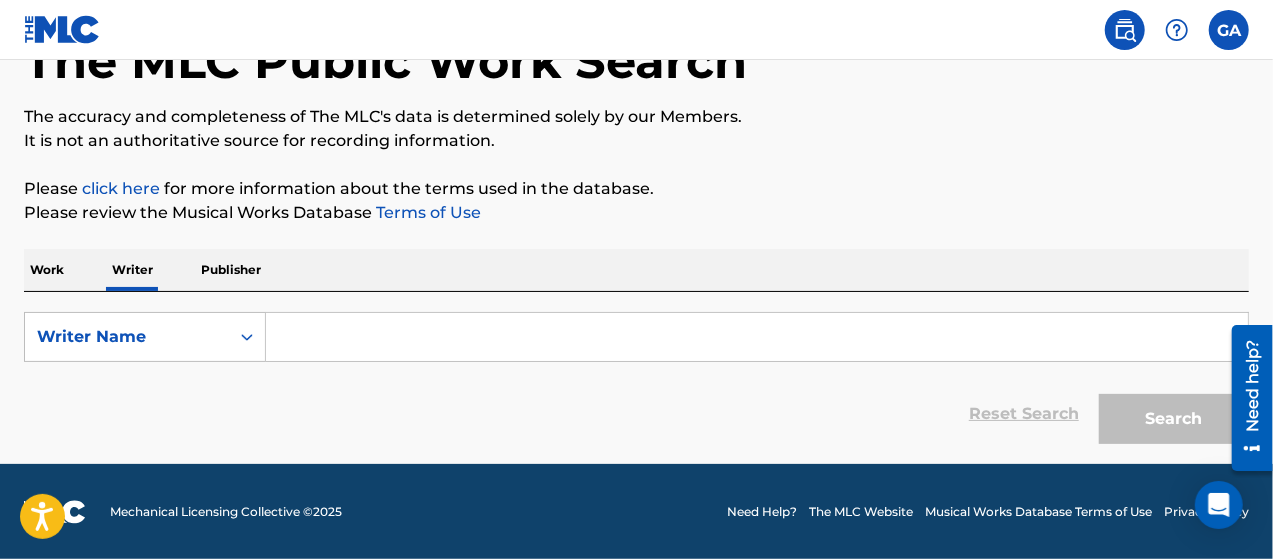 click at bounding box center [757, 337] 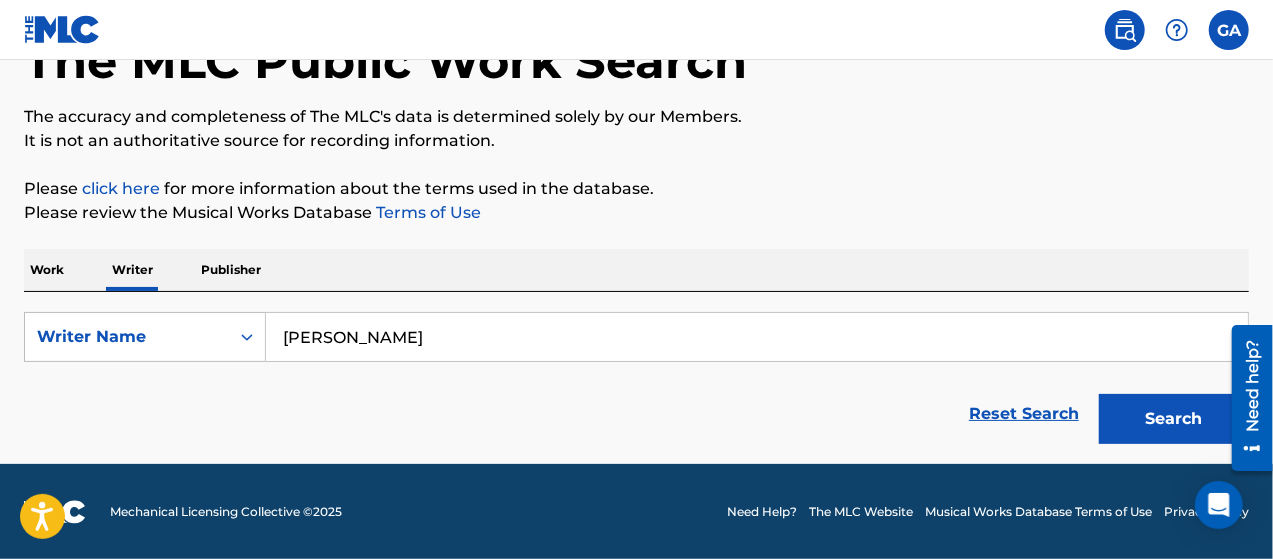 click on "Search" at bounding box center (1174, 419) 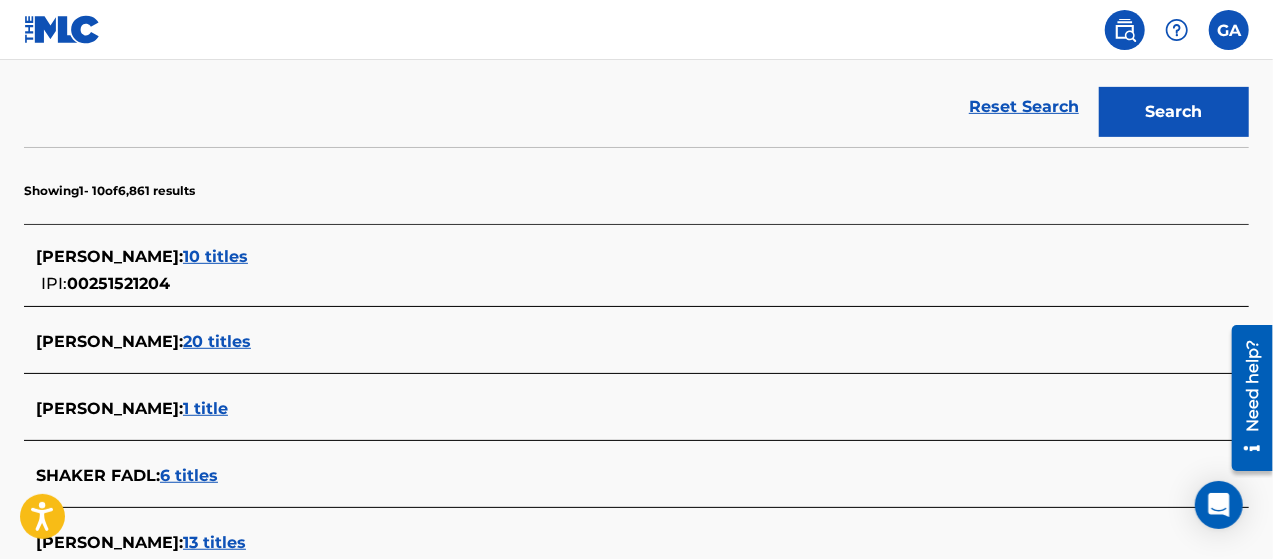 scroll, scrollTop: 341, scrollLeft: 0, axis: vertical 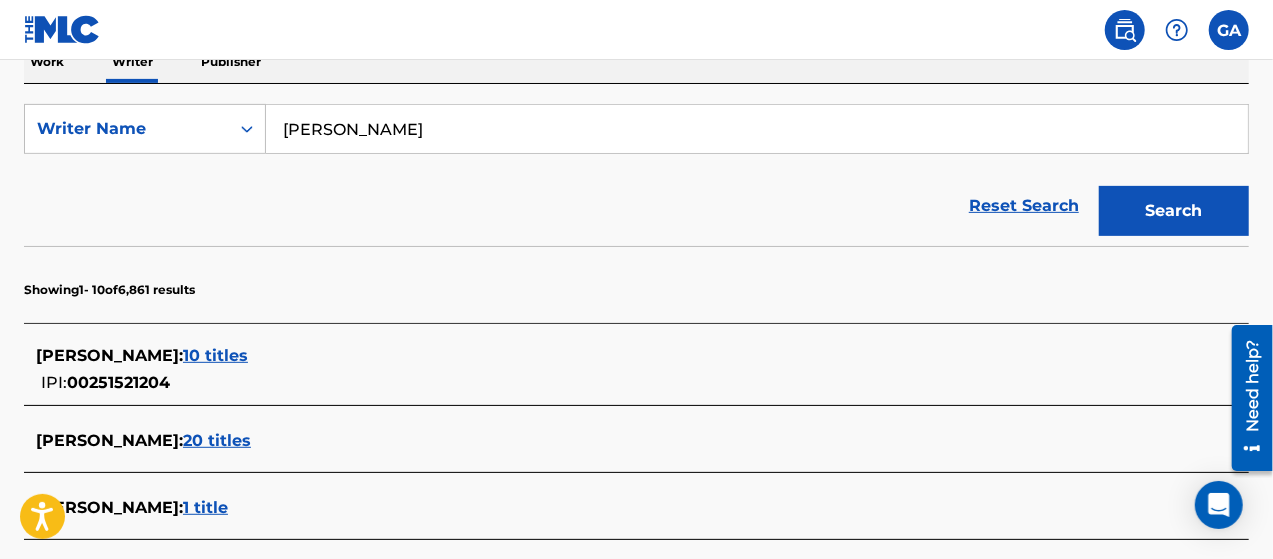 click on "10 titles" at bounding box center (215, 355) 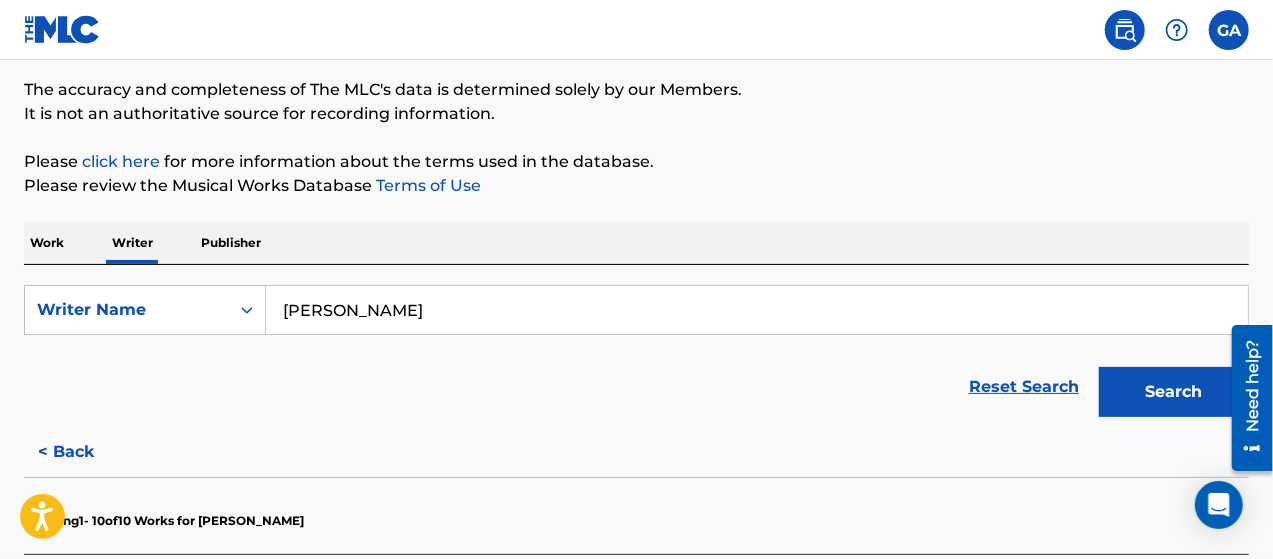 scroll, scrollTop: 560, scrollLeft: 0, axis: vertical 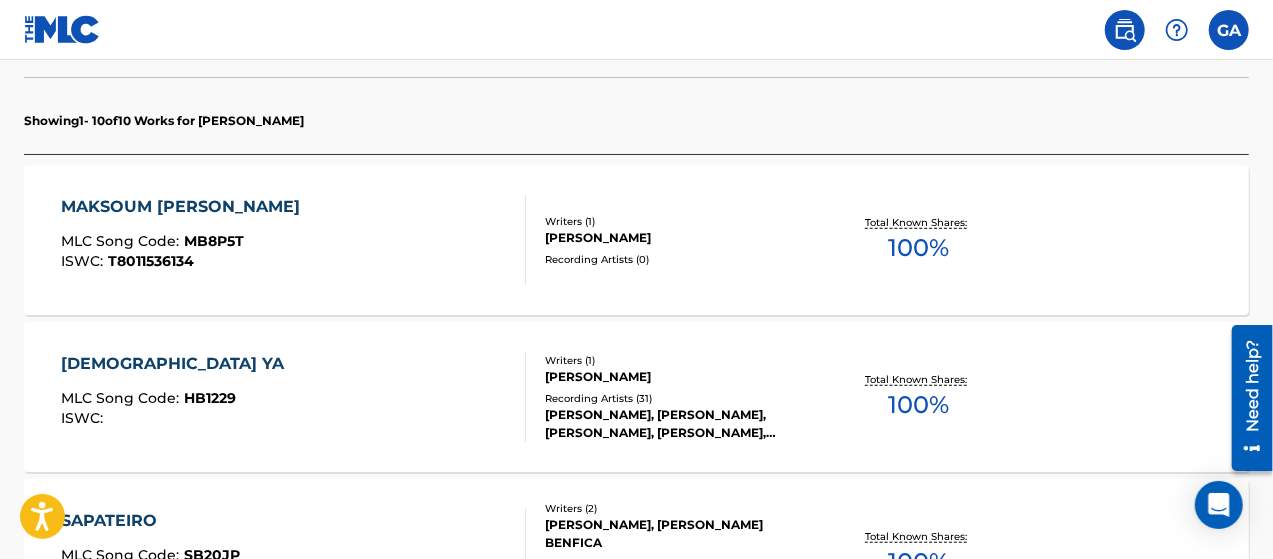 click on "[PERSON_NAME]" at bounding box center (681, 238) 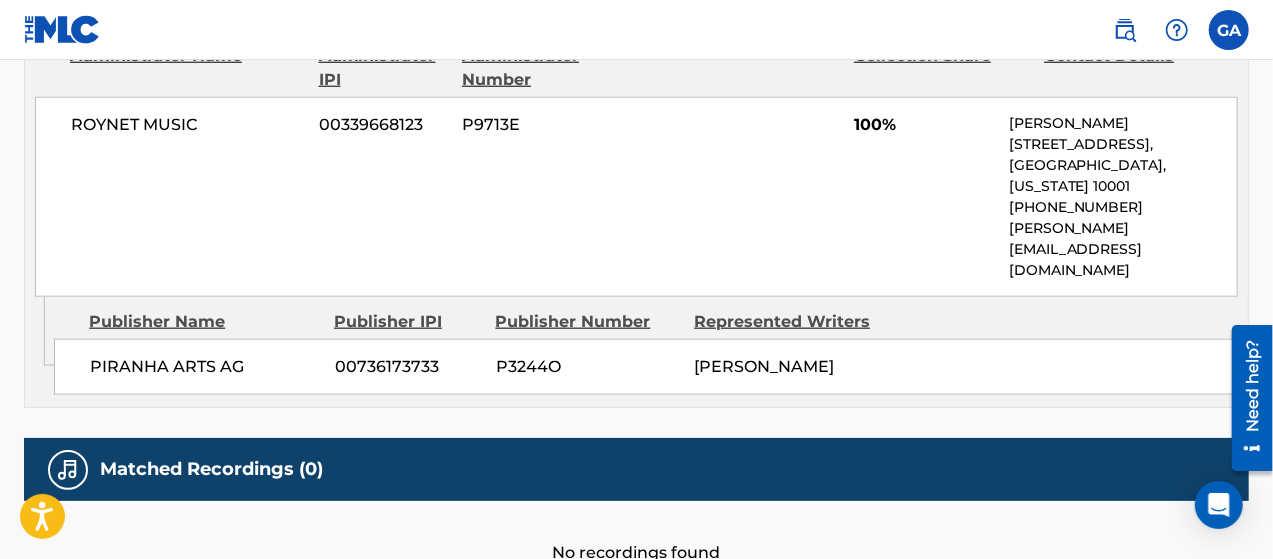 scroll, scrollTop: 1054, scrollLeft: 0, axis: vertical 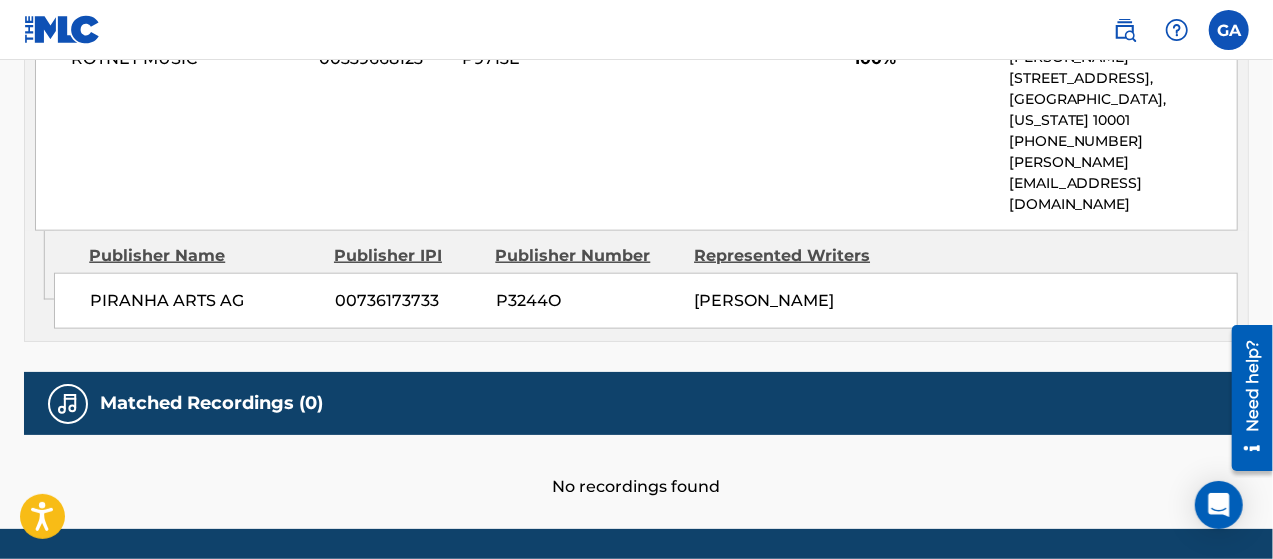 click at bounding box center (1229, 30) 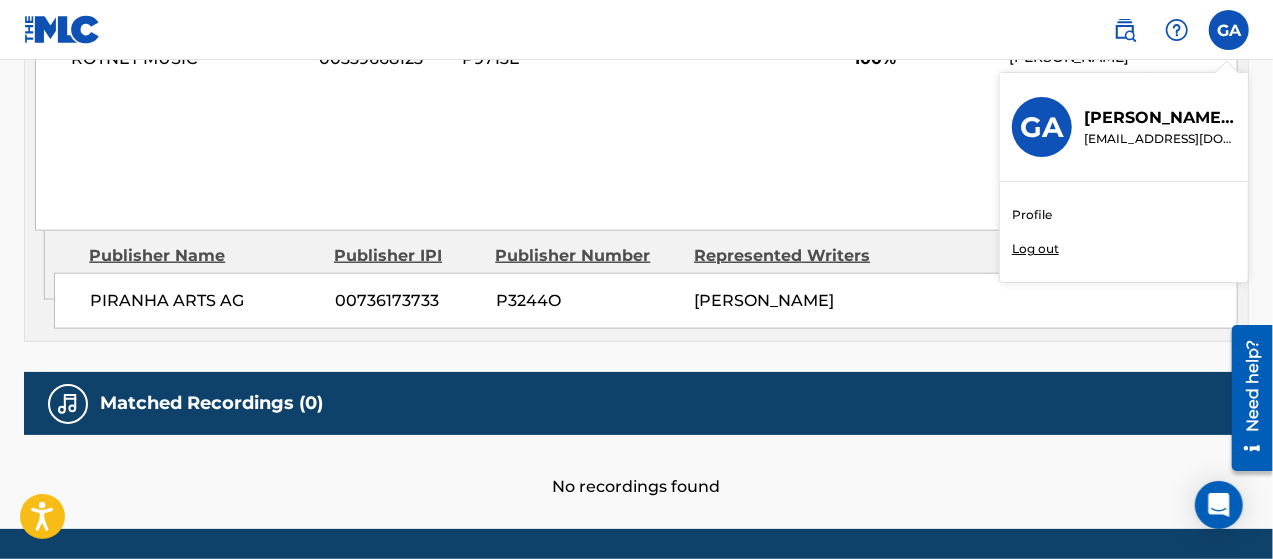 click on "Log out" at bounding box center (1035, 249) 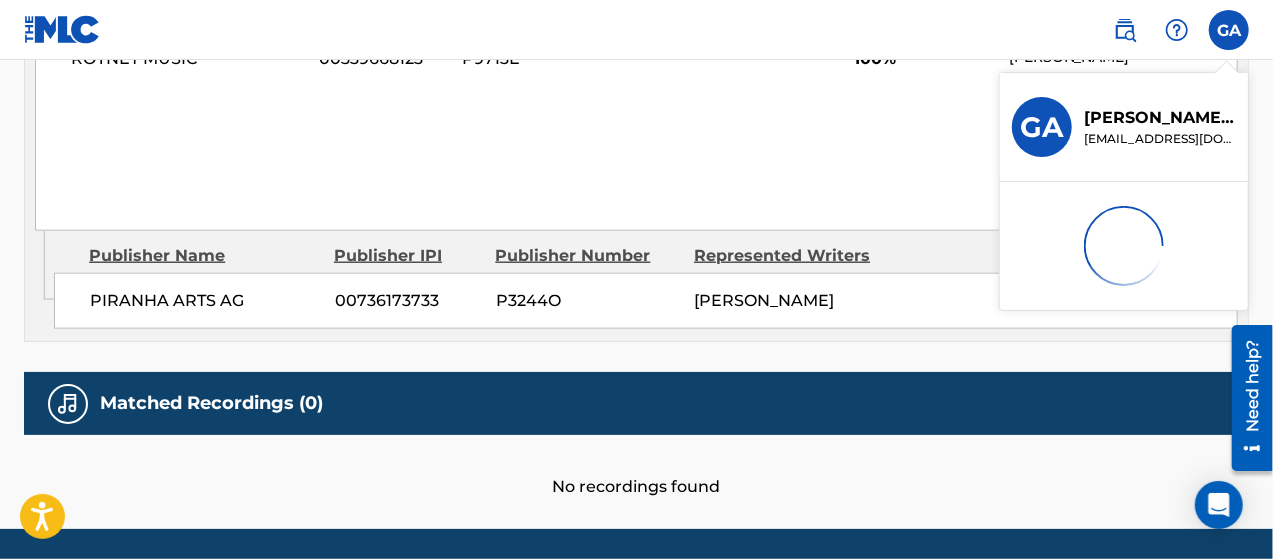 scroll, scrollTop: 0, scrollLeft: 0, axis: both 